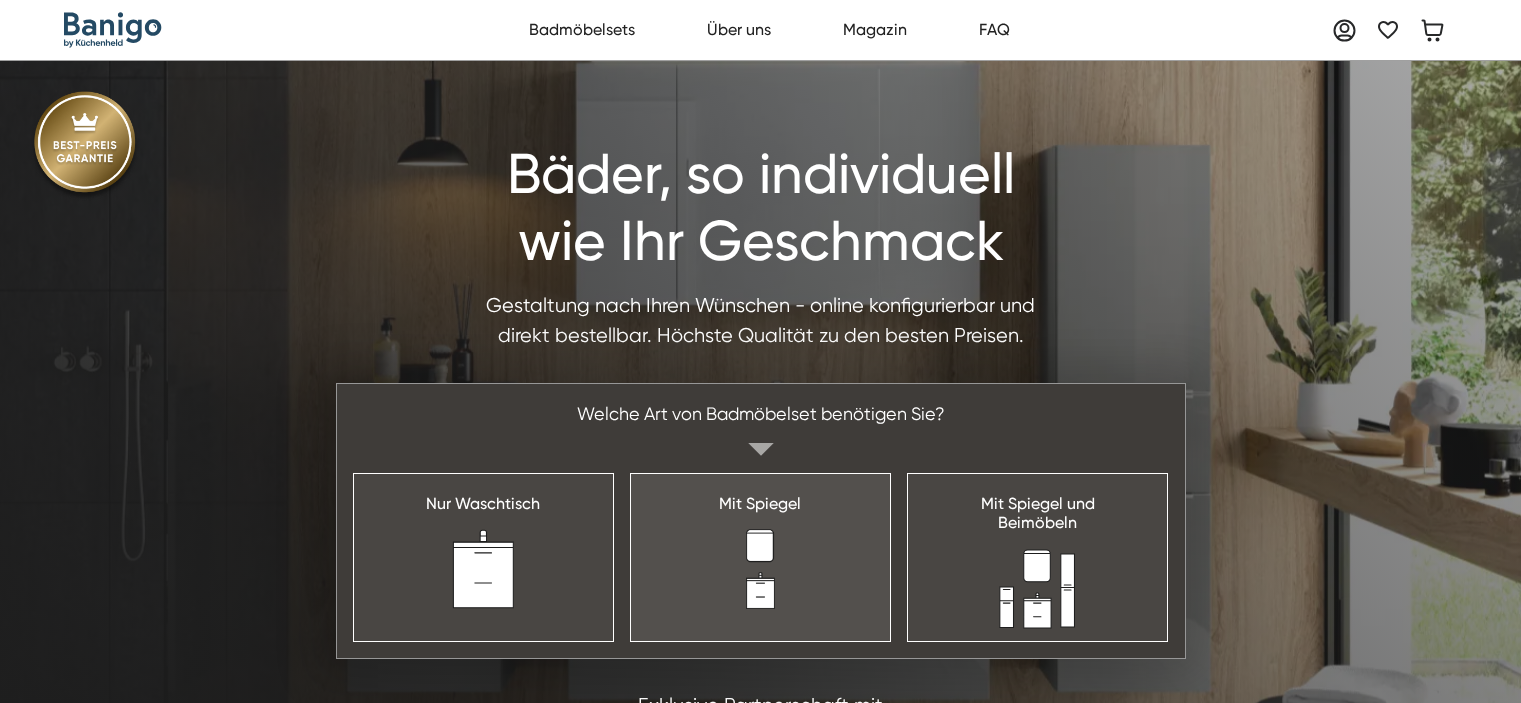 scroll, scrollTop: 0, scrollLeft: 0, axis: both 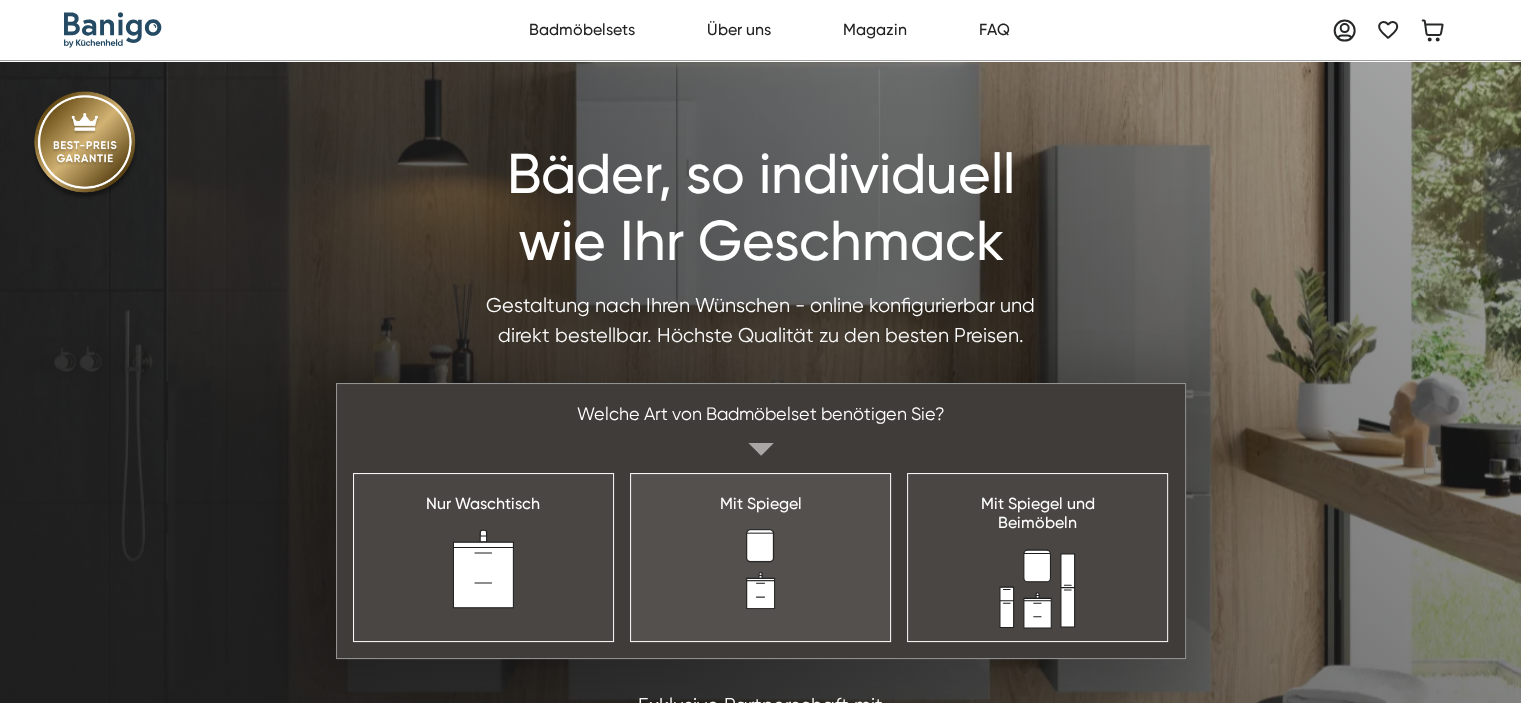 click on "Mit Spiegel" at bounding box center [760, 557] 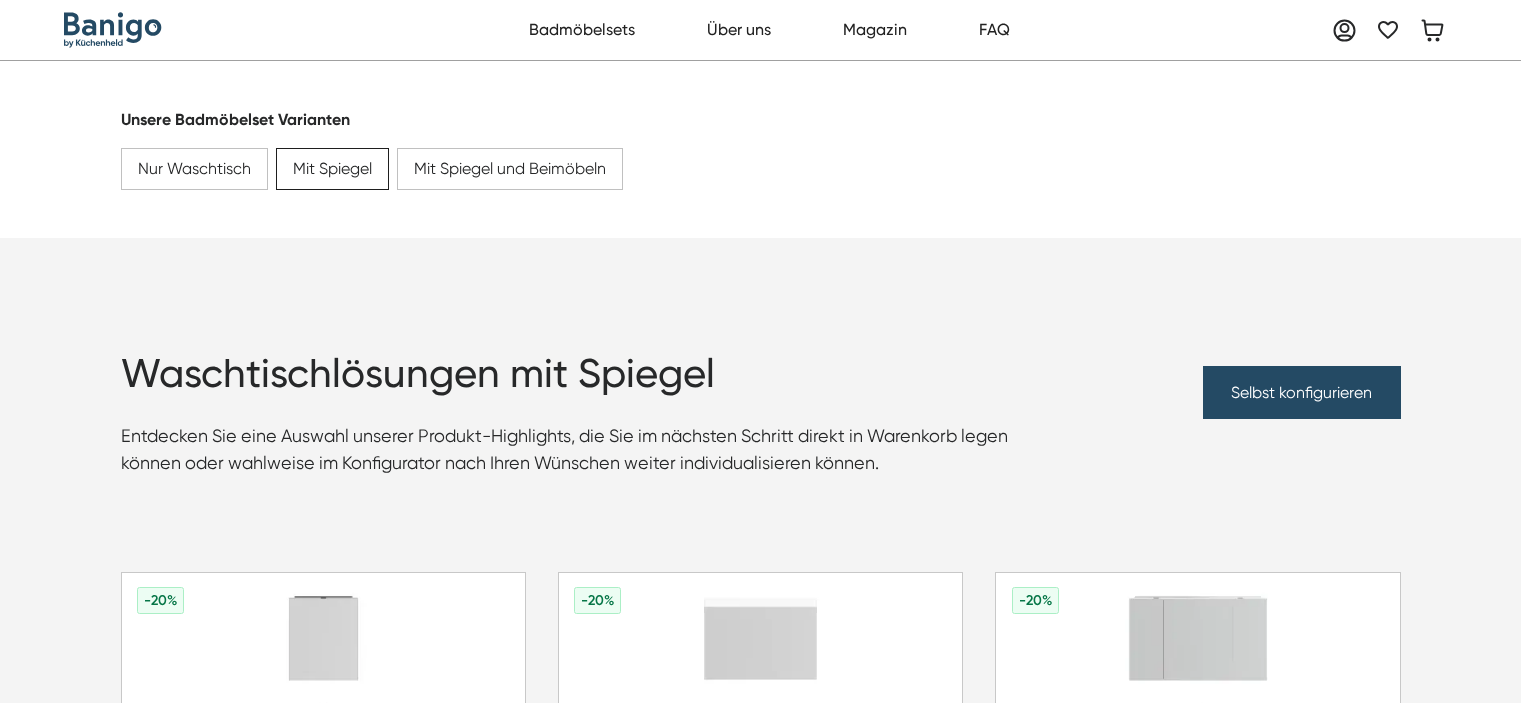 scroll, scrollTop: 0, scrollLeft: 0, axis: both 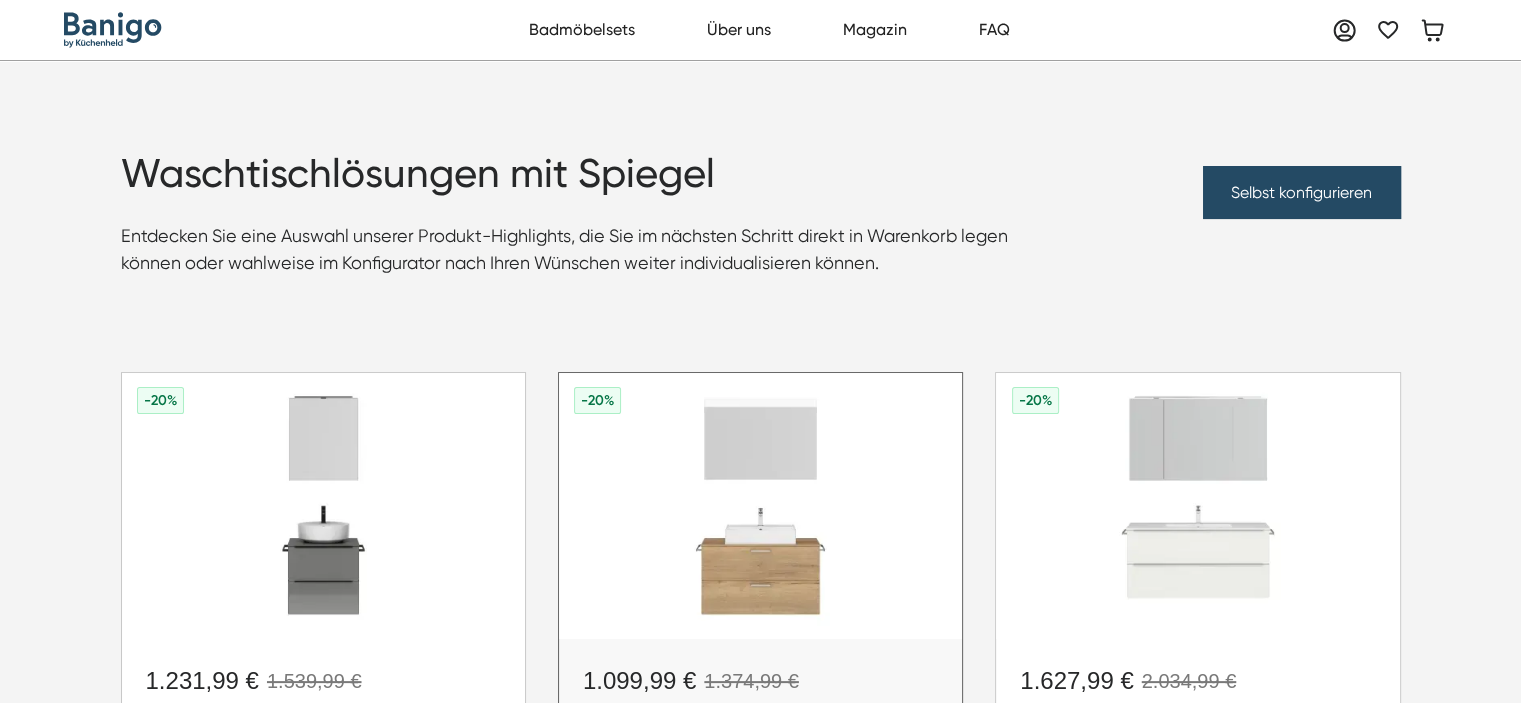 click at bounding box center (760, 506) 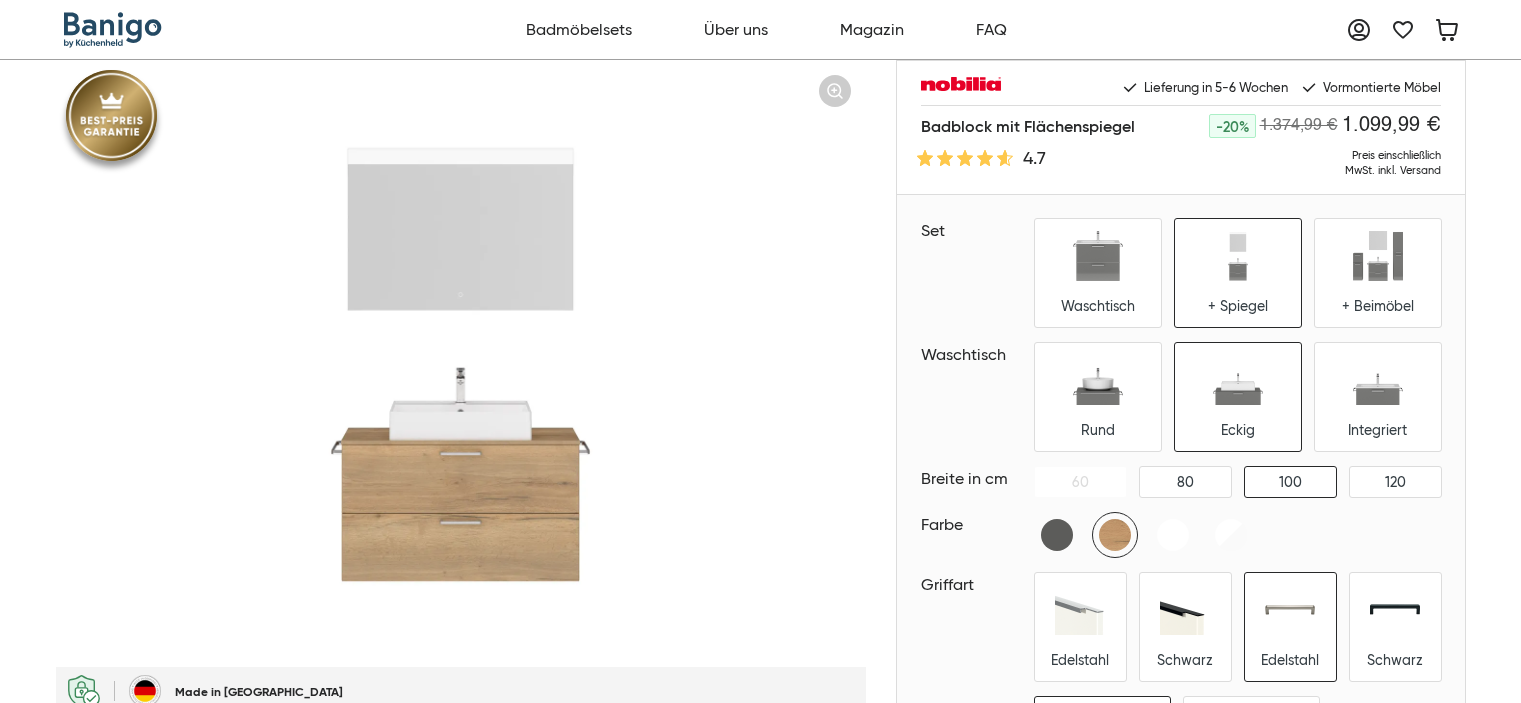 scroll, scrollTop: 0, scrollLeft: 0, axis: both 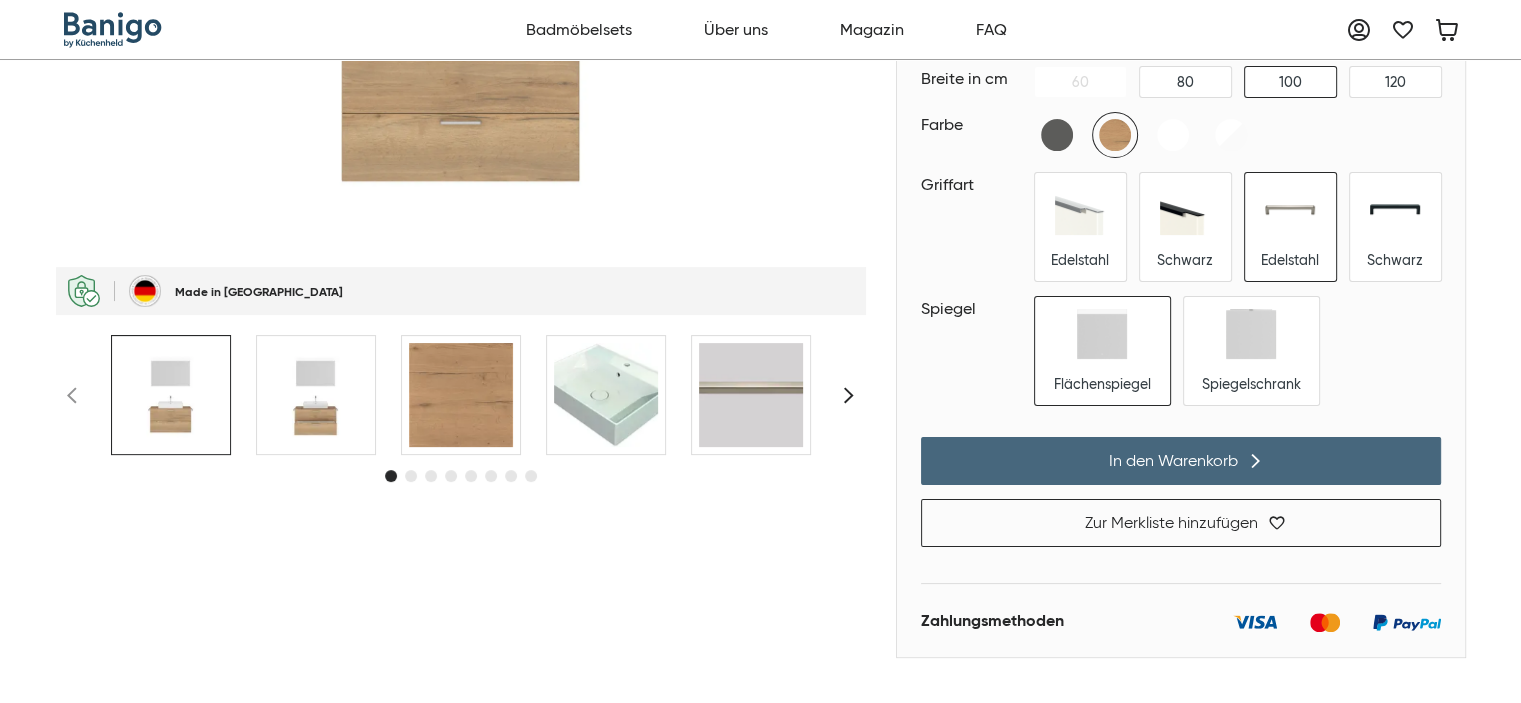 click on "In den Warenkorb" at bounding box center [1181, 461] 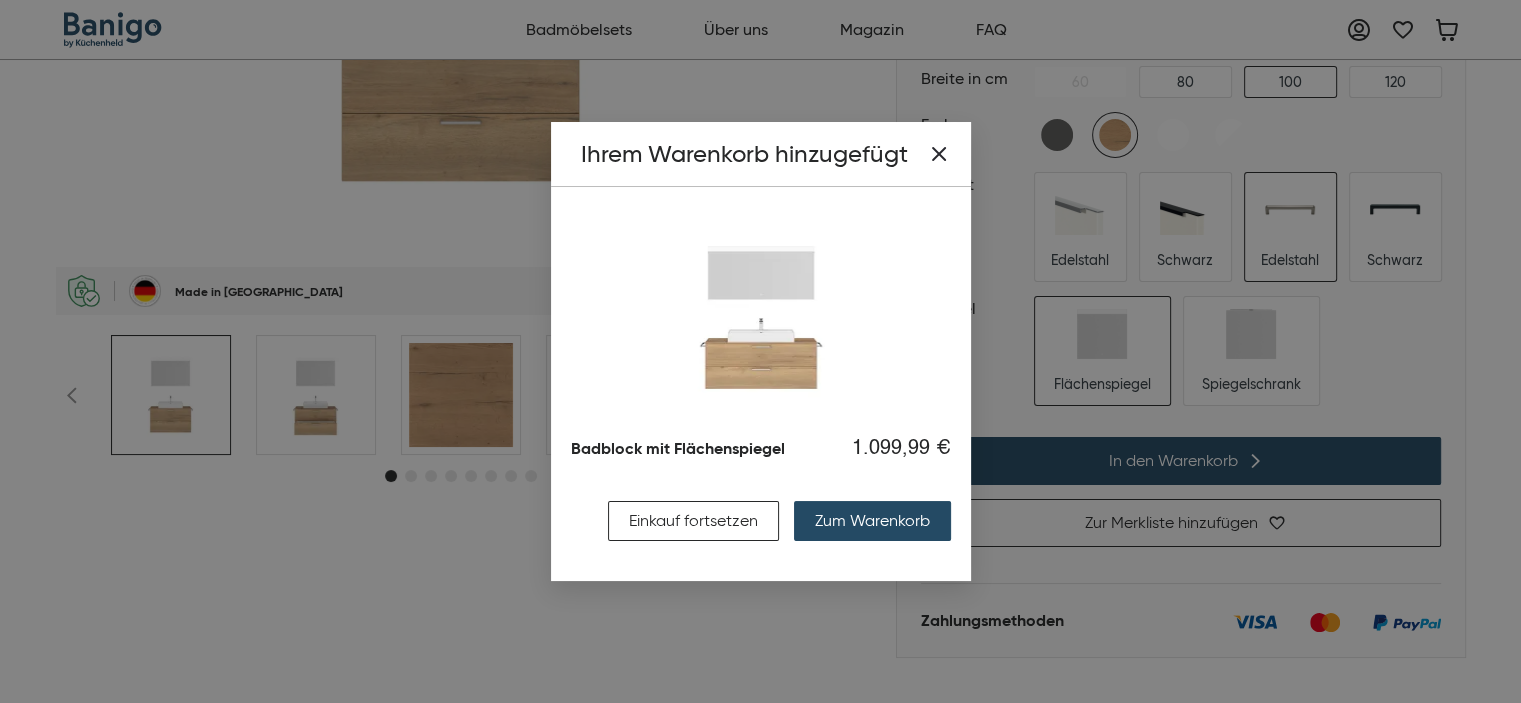 scroll, scrollTop: 0, scrollLeft: 0, axis: both 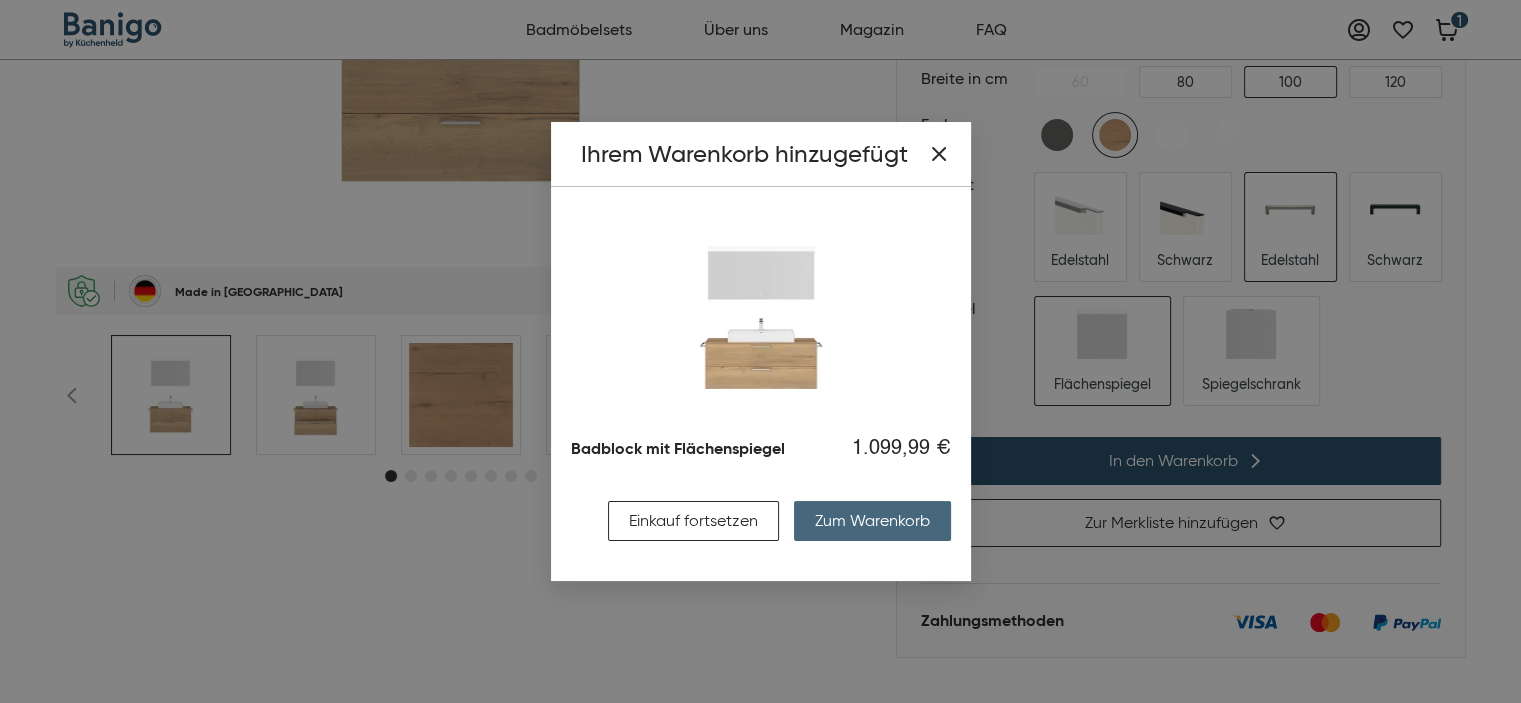 click on "Zum Warenkorb" at bounding box center (872, 521) 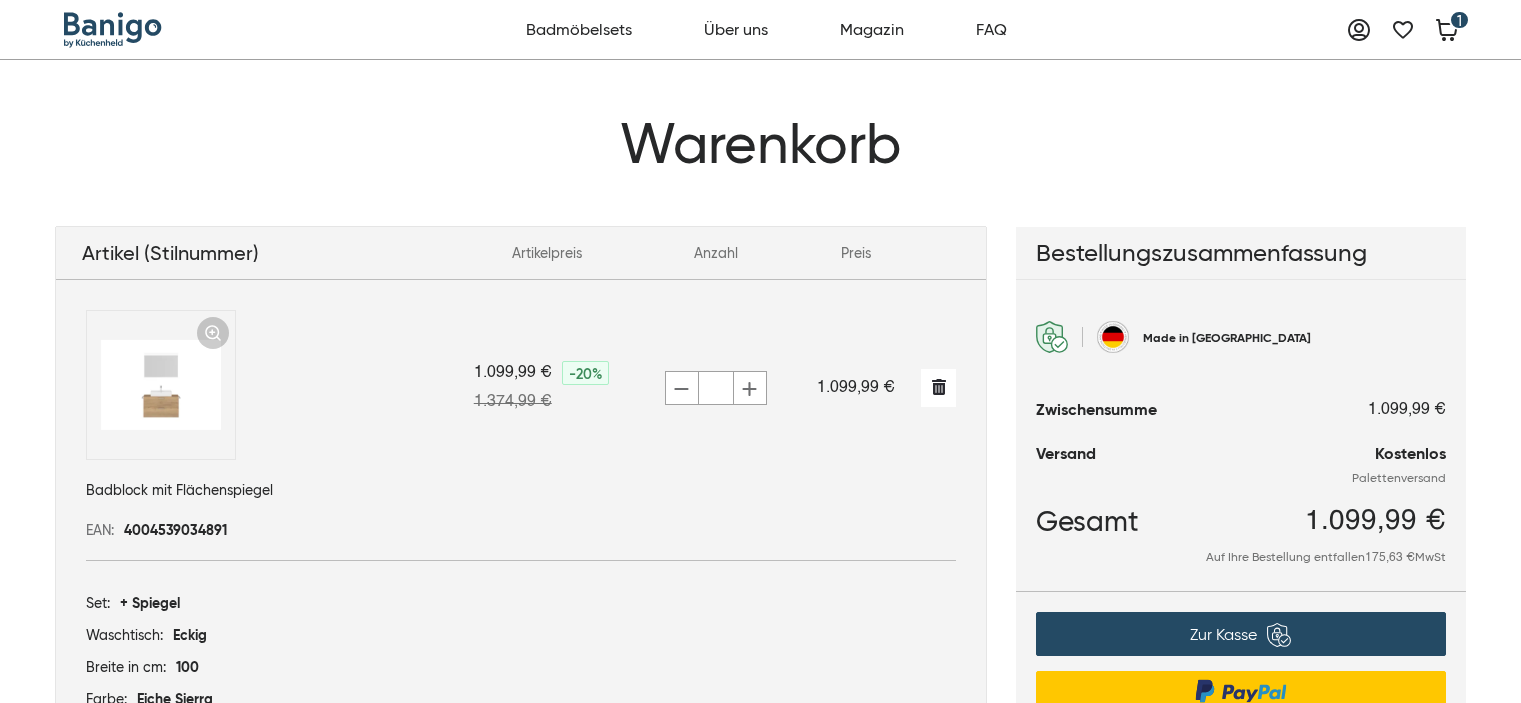 scroll, scrollTop: 298, scrollLeft: 0, axis: vertical 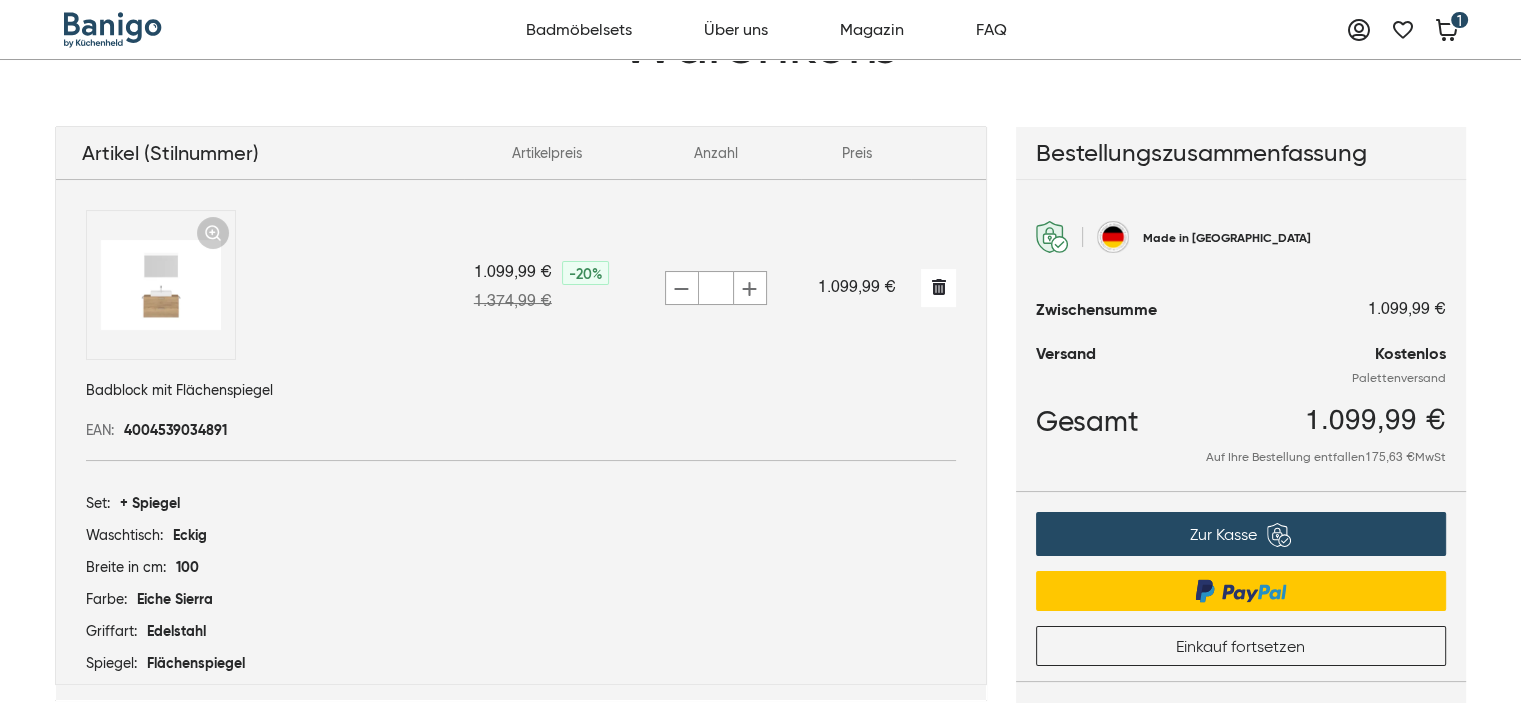 drag, startPoint x: 99, startPoint y: 511, endPoint x: 291, endPoint y: 546, distance: 195.16403 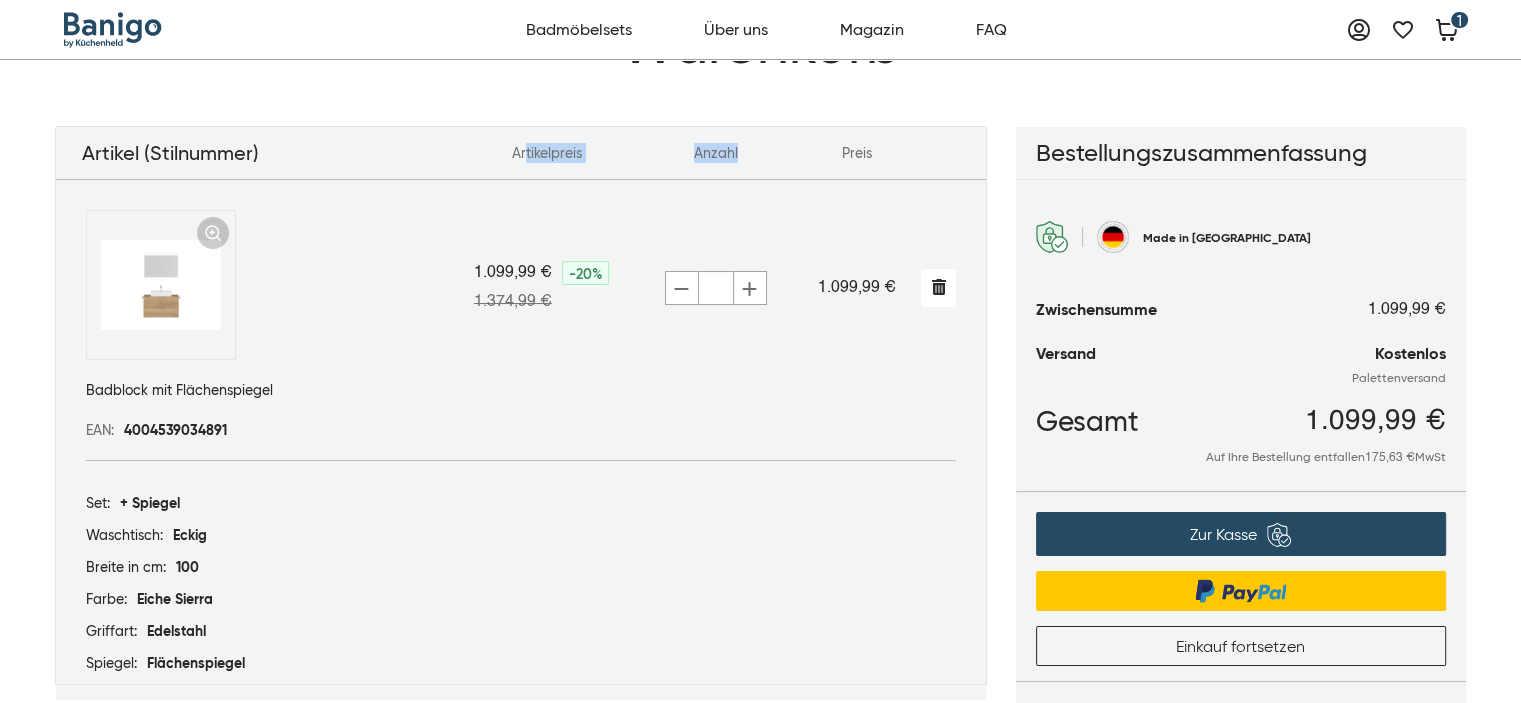 drag, startPoint x: 526, startPoint y: 150, endPoint x: 823, endPoint y: 149, distance: 297.00168 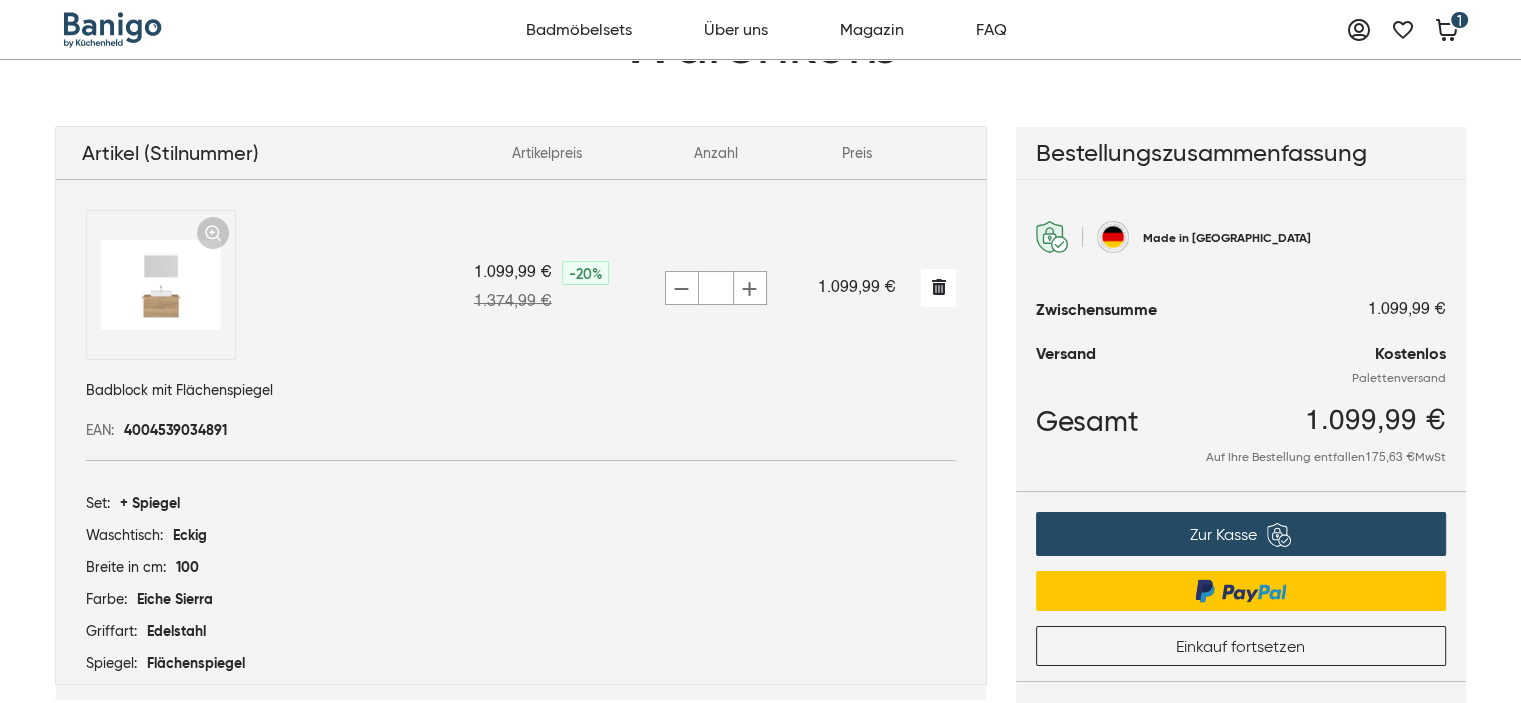 click on "Preis" at bounding box center (856, 153) 